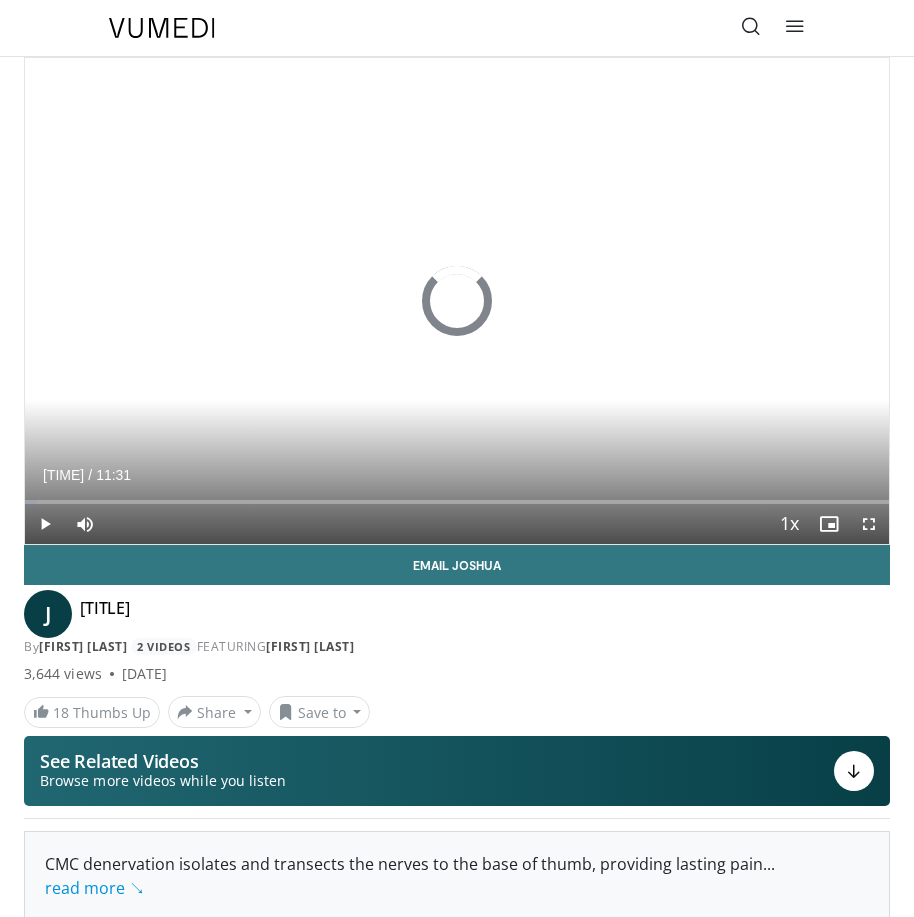 scroll, scrollTop: 0, scrollLeft: 0, axis: both 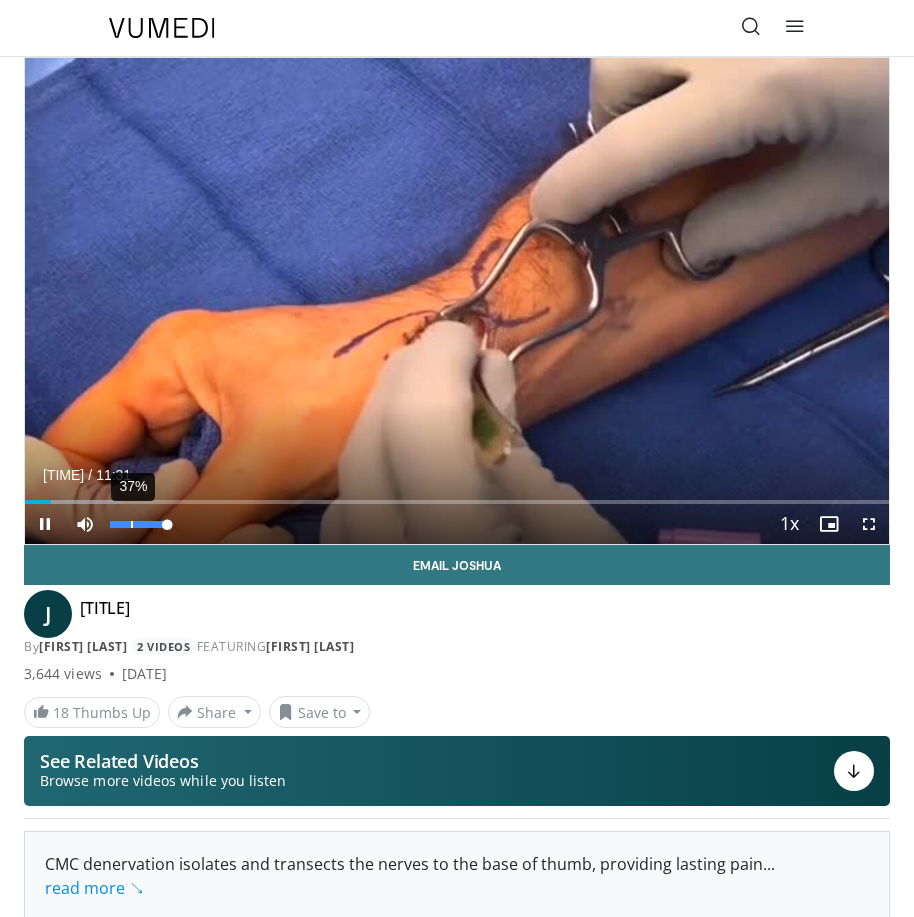 click on "37%" at bounding box center [138, 524] 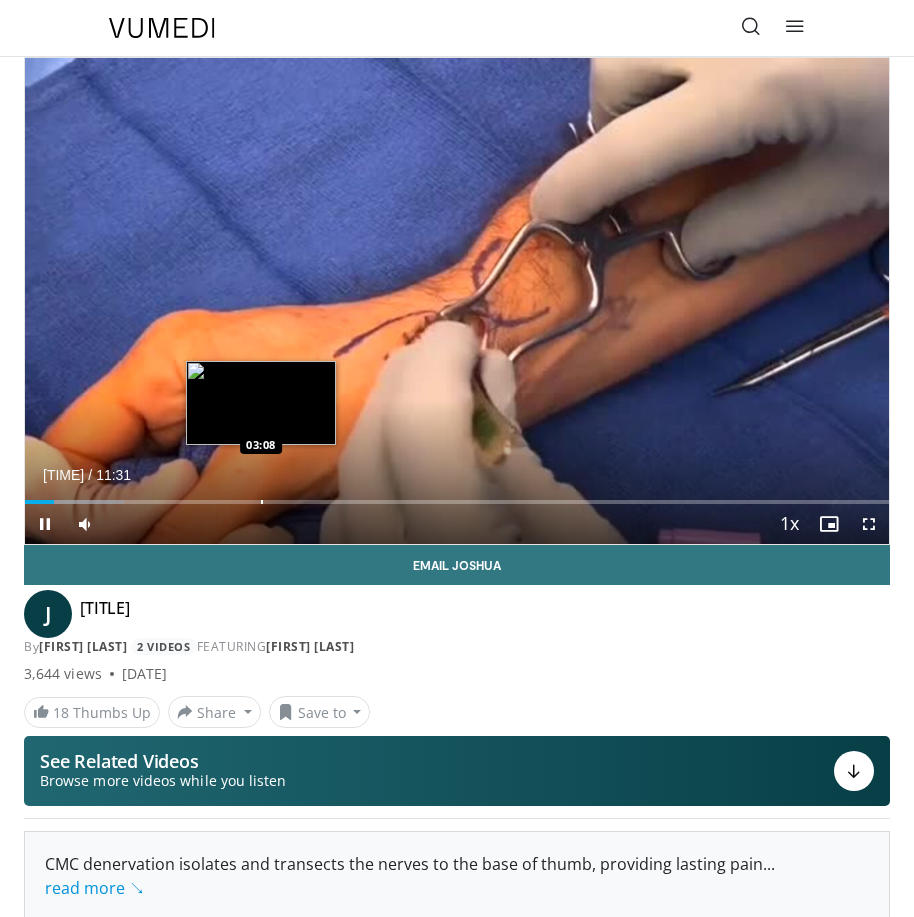 click on "Loaded :  11.46% 00:23 03:08" at bounding box center (457, 494) 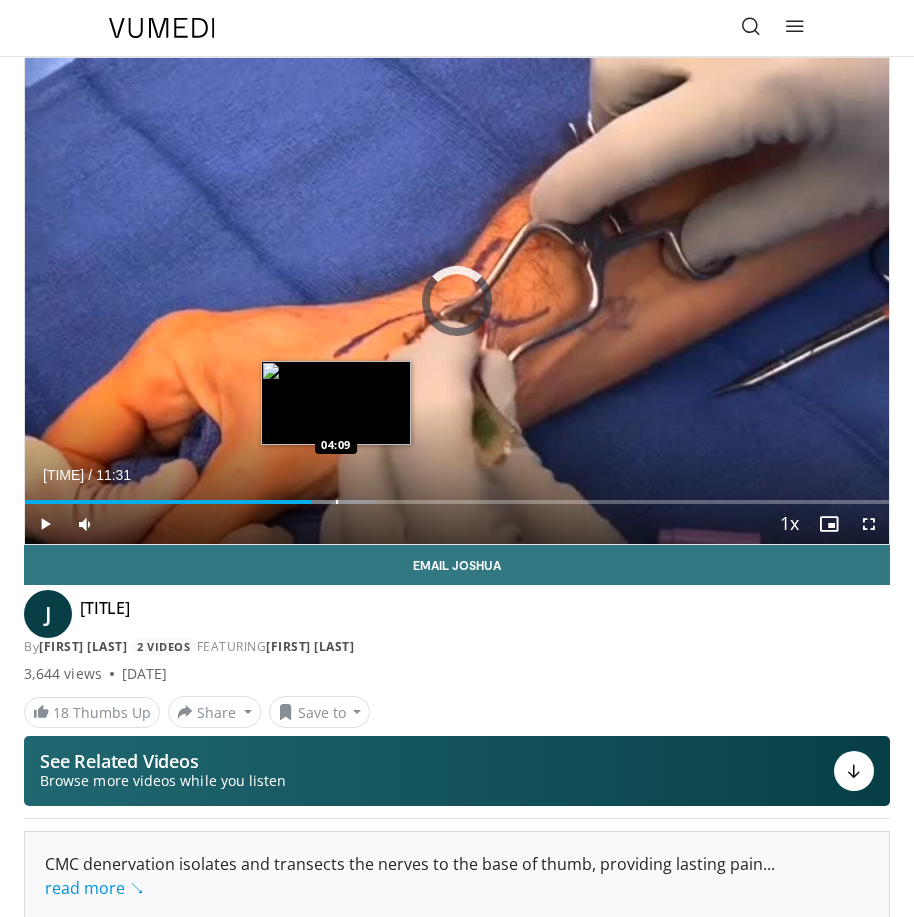 click on "Loaded :  40.51% 03:48 04:09" at bounding box center (457, 494) 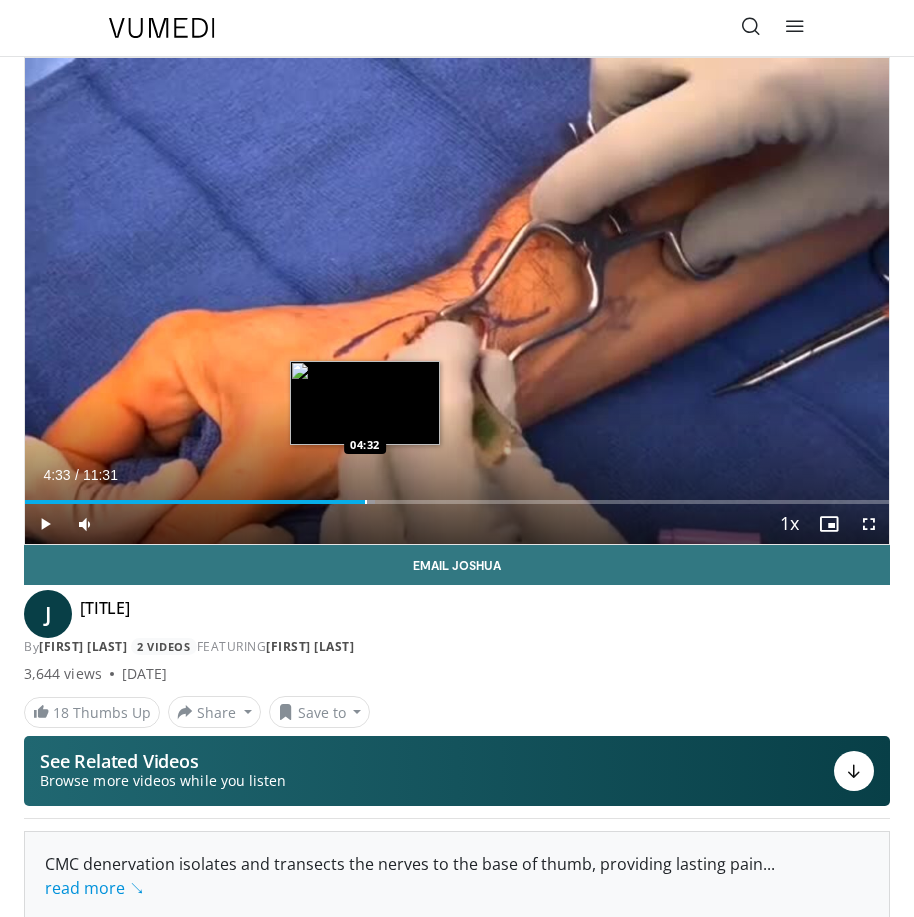 click on "Loaded :  40.51% 04:15 04:32" at bounding box center (457, 494) 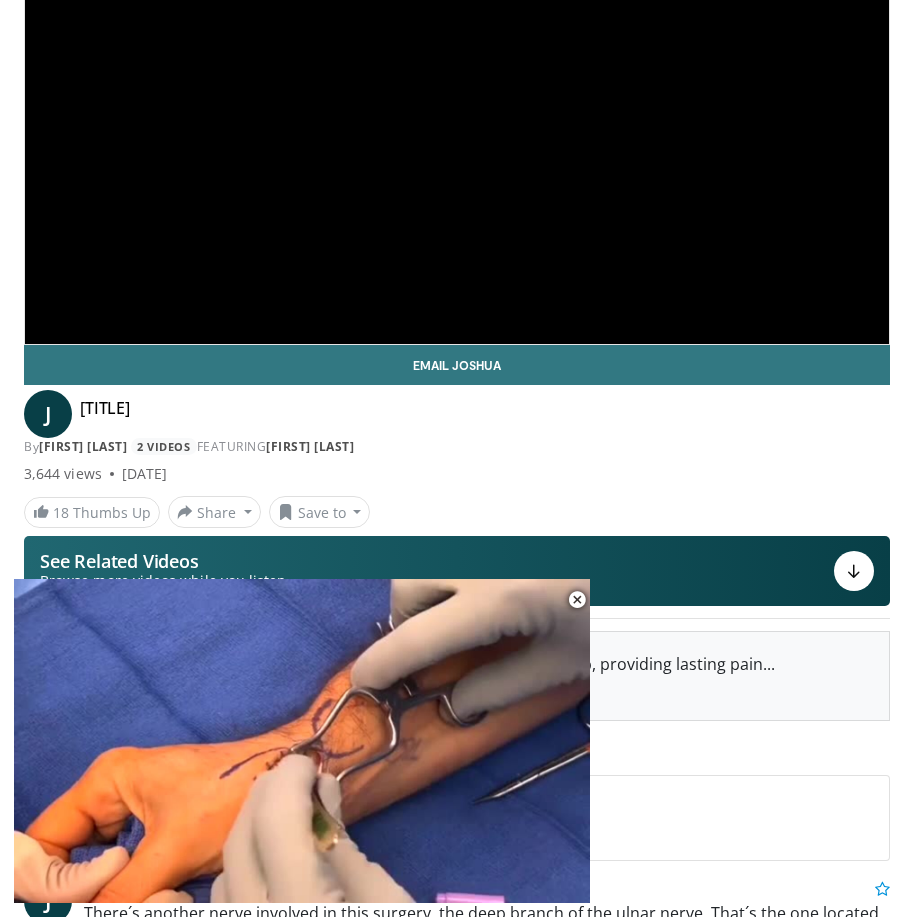 scroll, scrollTop: 0, scrollLeft: 0, axis: both 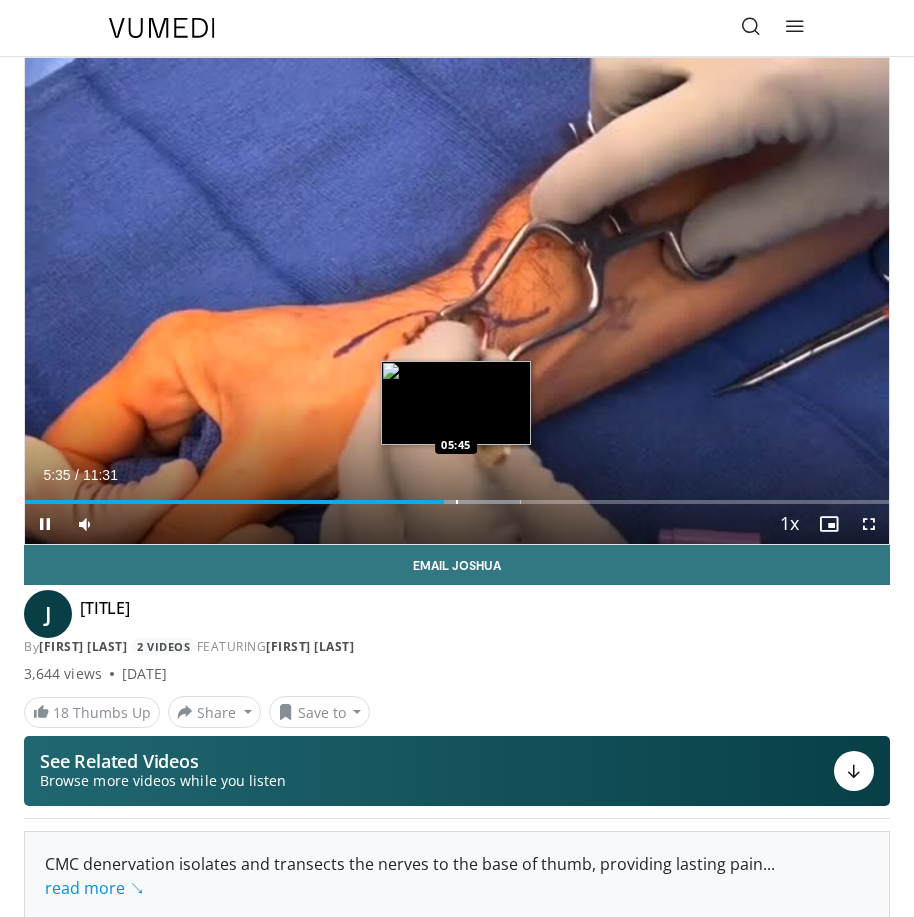 click on "Loaded :  57.35% [TIME] [TIME]" at bounding box center [457, 494] 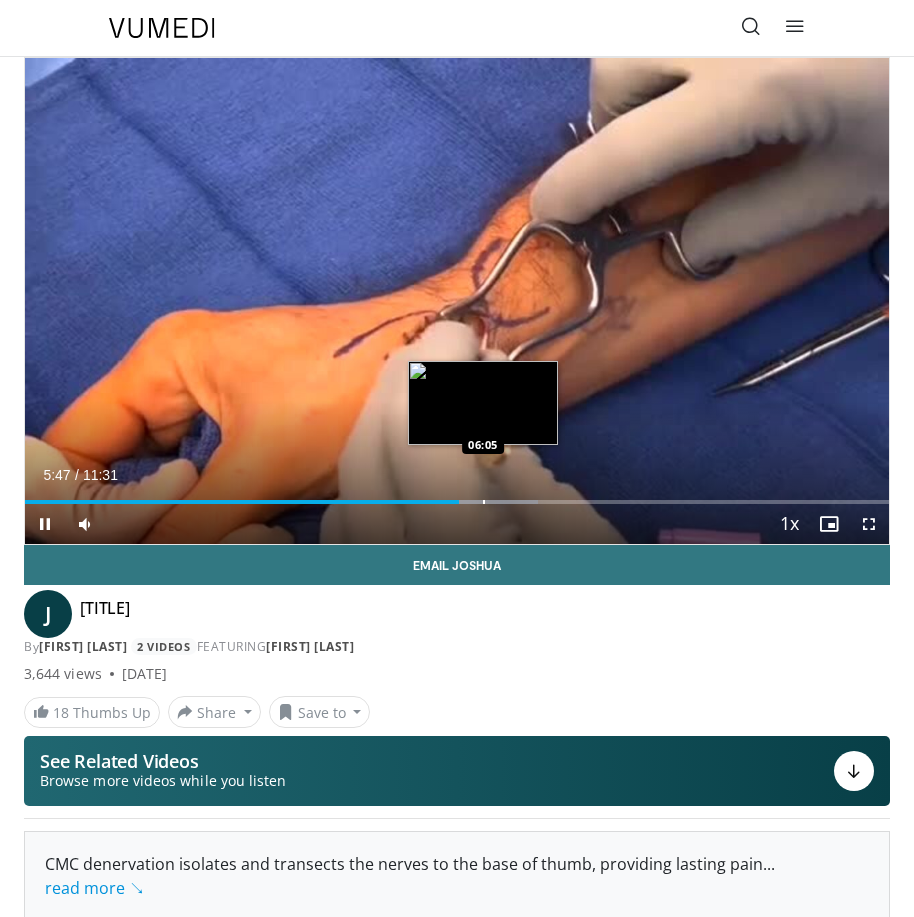 click on "Loaded :  59.32% [TIME] [TIME]" at bounding box center [457, 494] 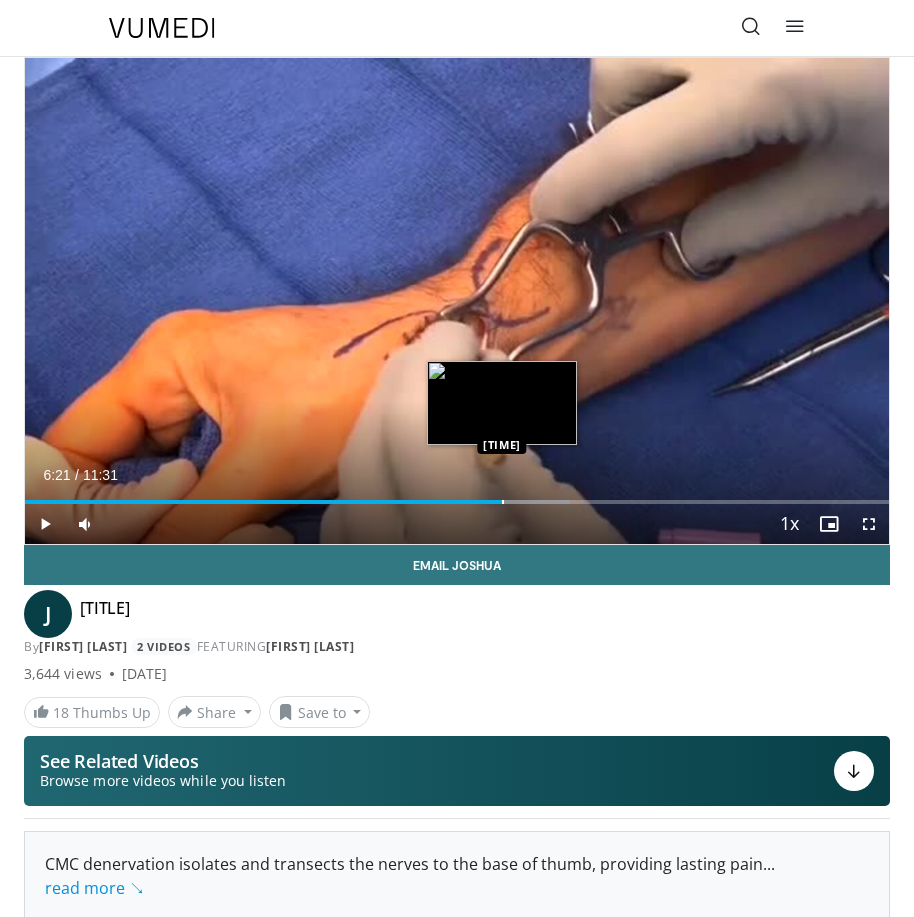 click on "Loaded :  63.08% [TIME] [TIME]" at bounding box center [457, 494] 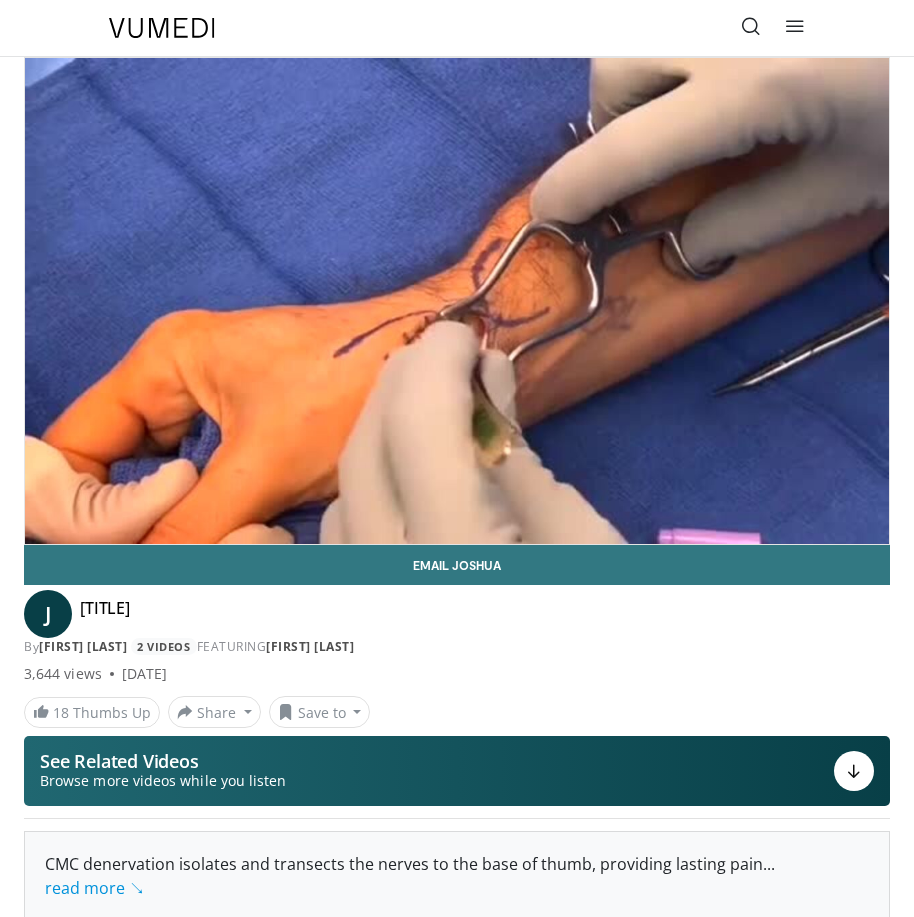 click on "[TIME]
Tap to unmute" at bounding box center [457, 301] 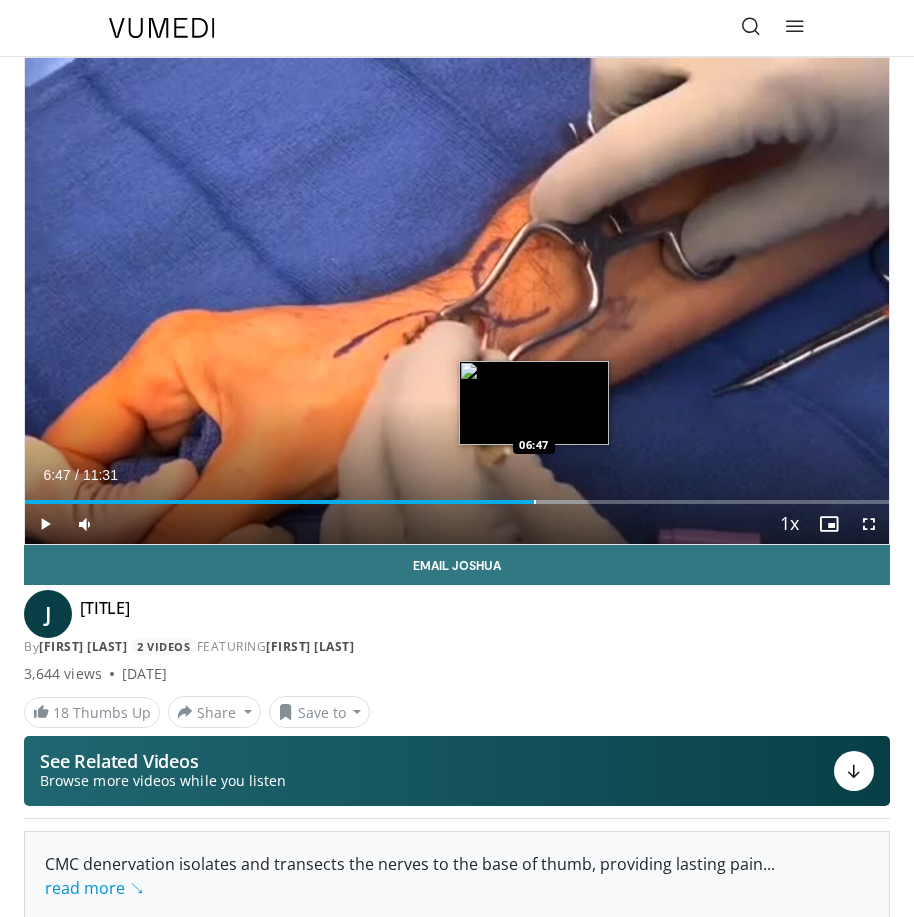 click at bounding box center (535, 502) 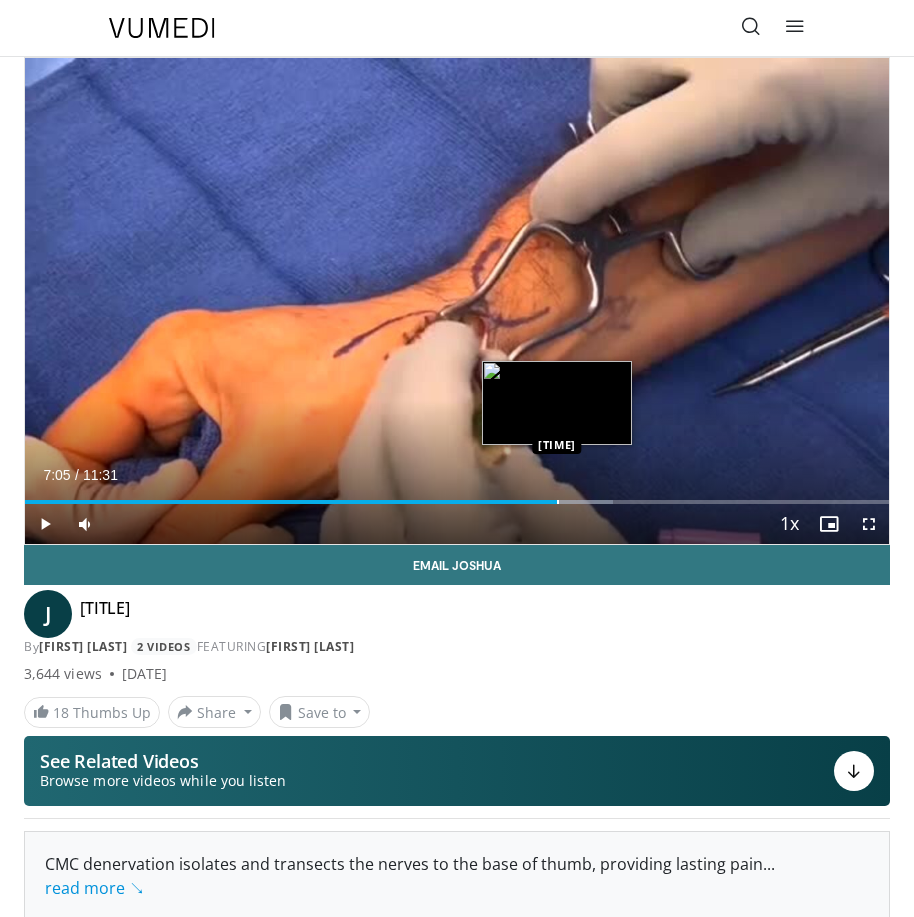 click on "Loaded :  68.00% 06:47 07:05" at bounding box center [457, 494] 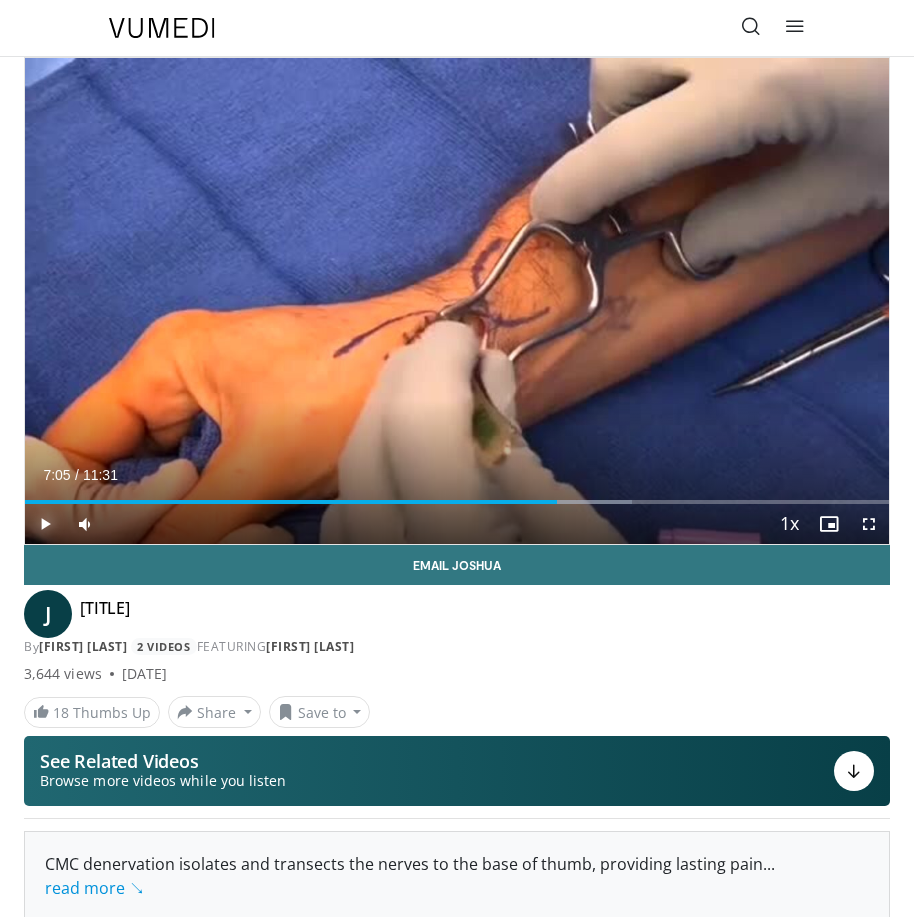 click at bounding box center [45, 524] 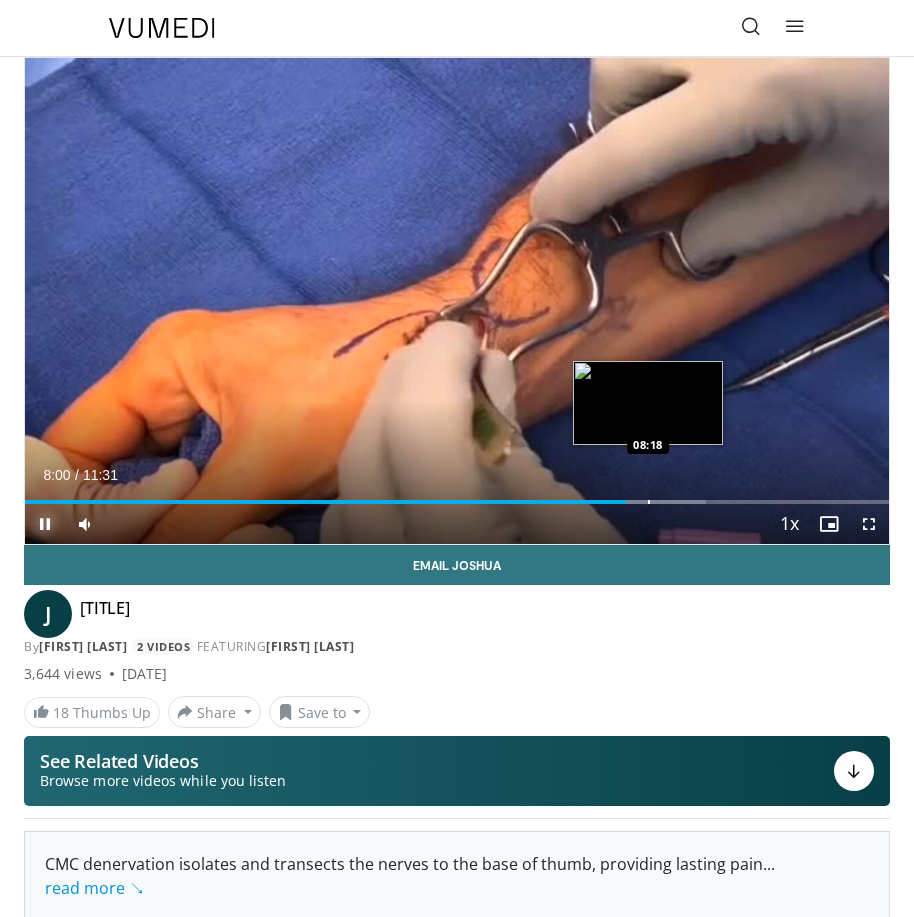 click on "Loaded :  78.85% 08:00 08:18" at bounding box center [457, 494] 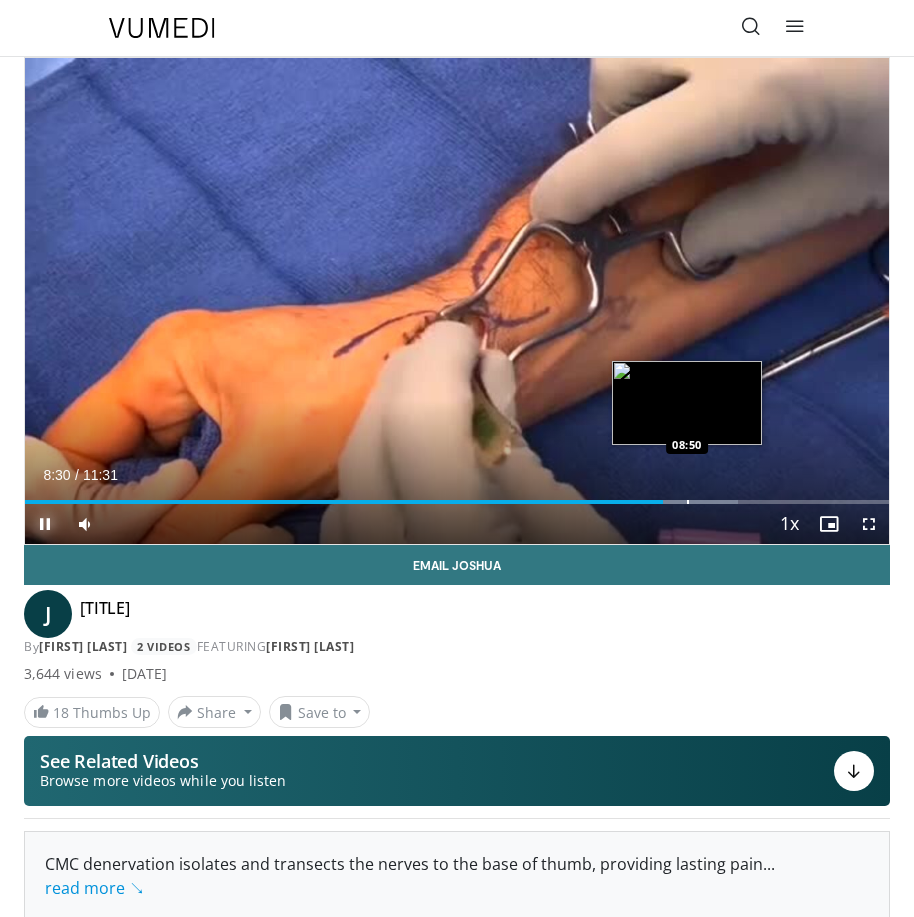 click on "Loaded :  82.47% 08:30 08:50" at bounding box center [457, 494] 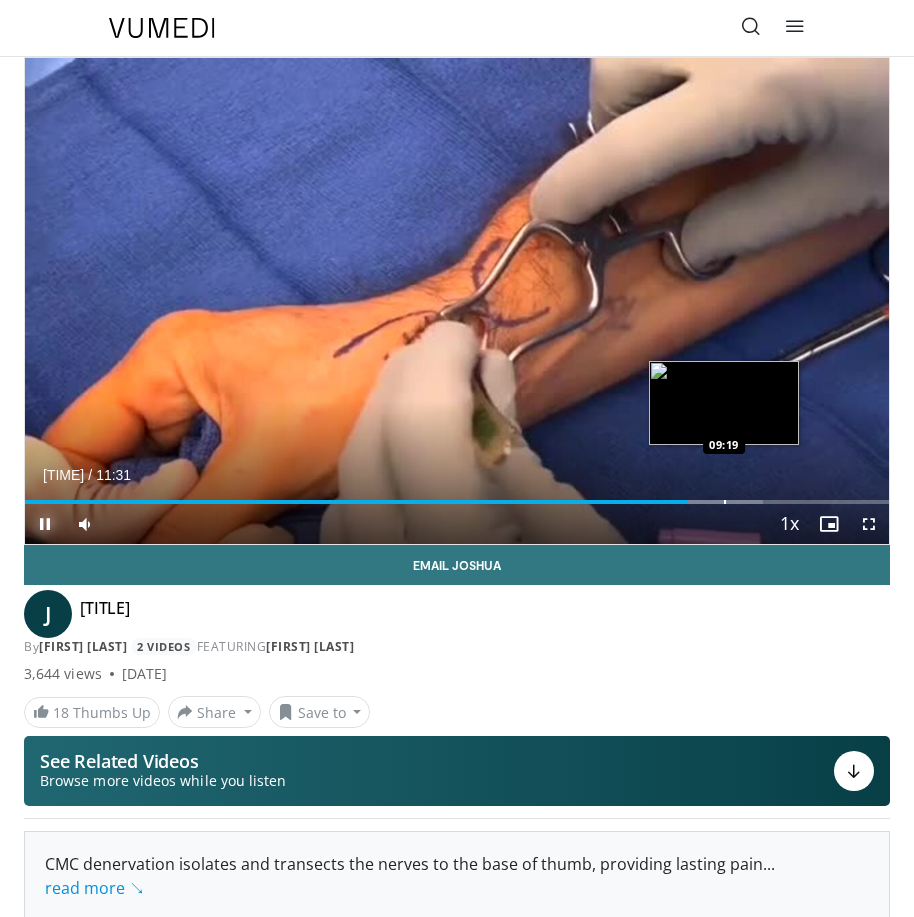 click on "Loaded :  85.37% 08:50 09:19" at bounding box center (457, 494) 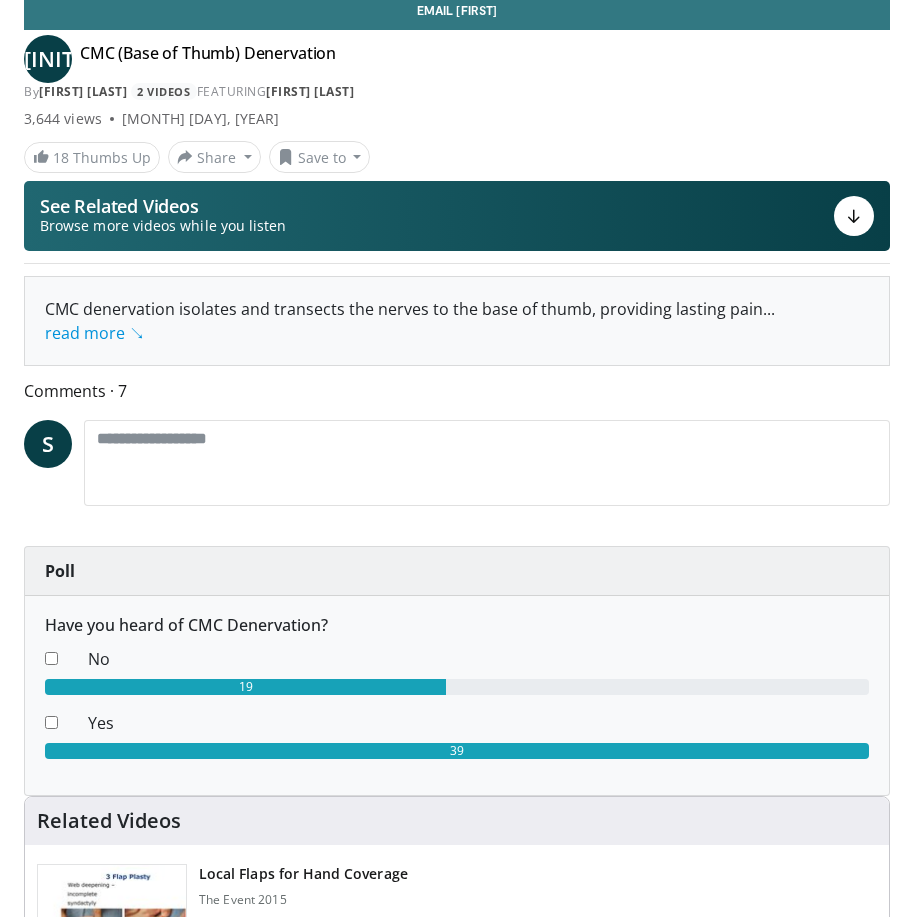 scroll, scrollTop: 0, scrollLeft: 0, axis: both 